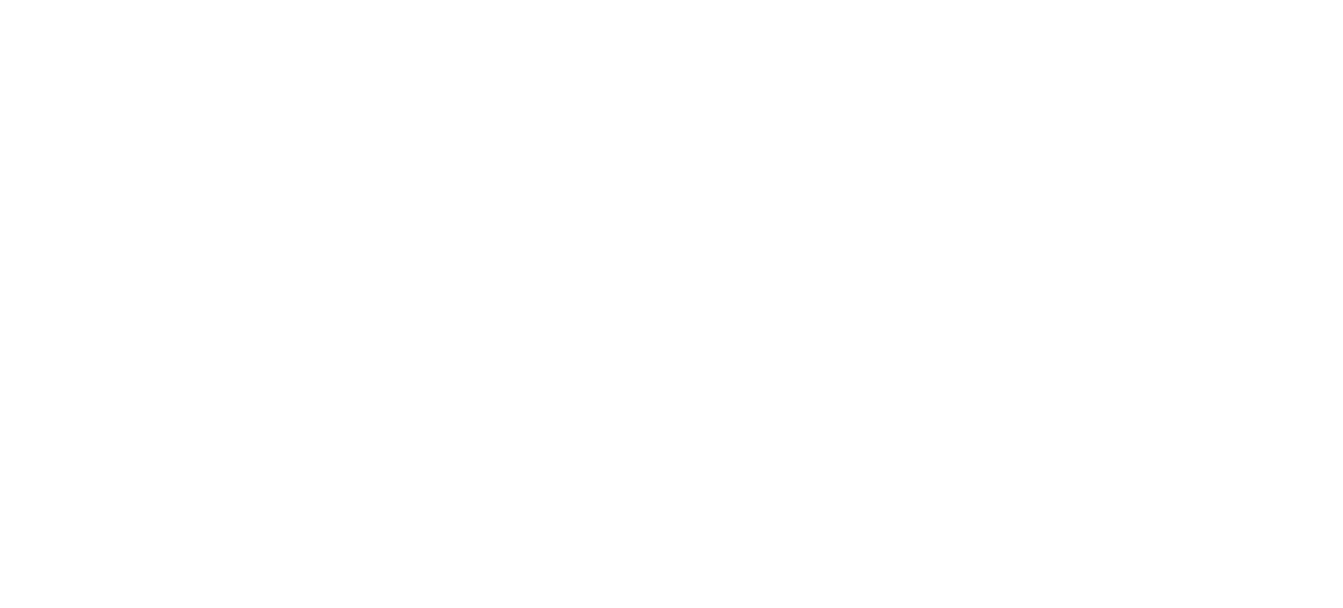 scroll, scrollTop: 0, scrollLeft: 0, axis: both 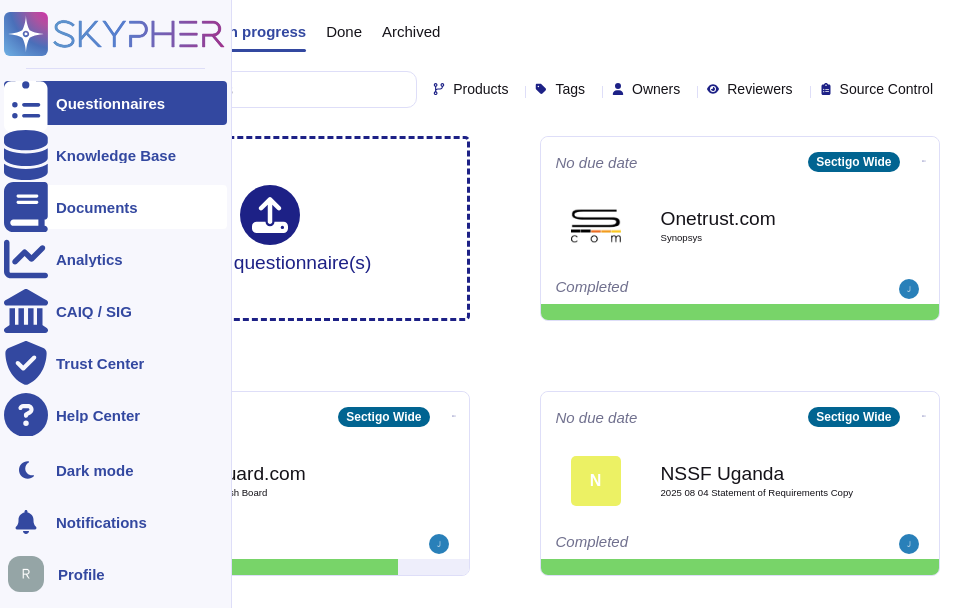 click on "Documents" at bounding box center (97, 207) 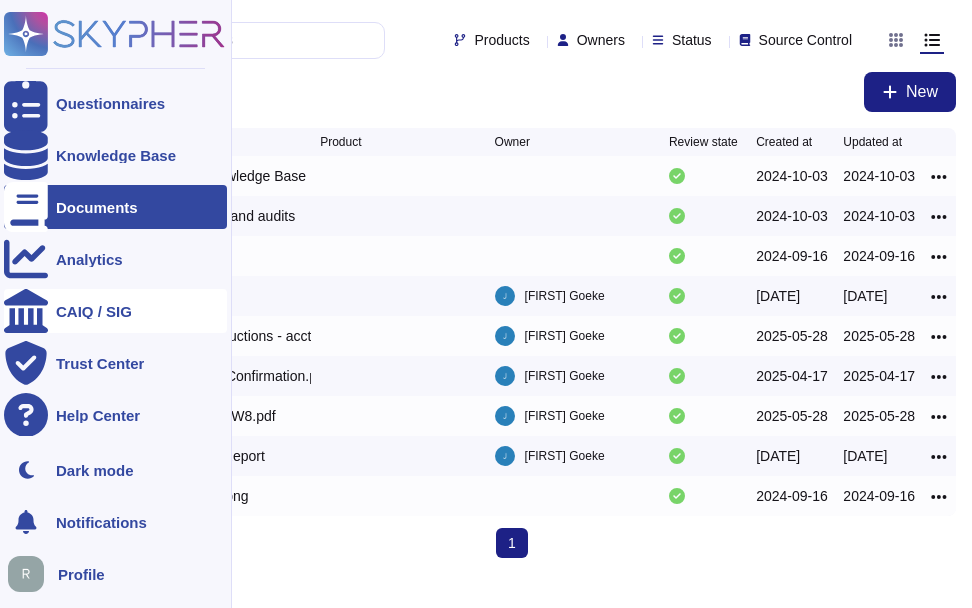click on "CAIQ / SIG" at bounding box center (94, 311) 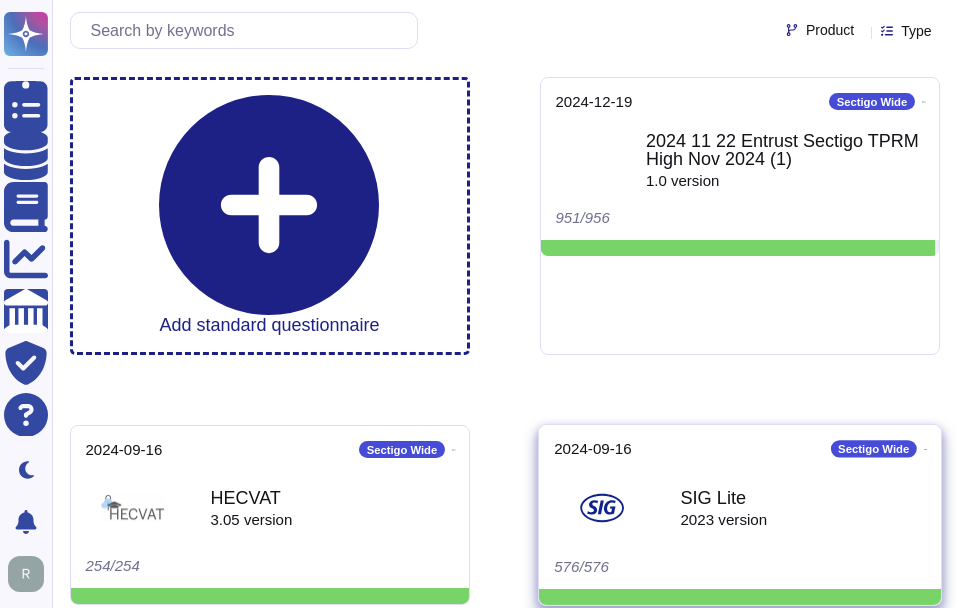 click on "2023   version" at bounding box center (723, 519) 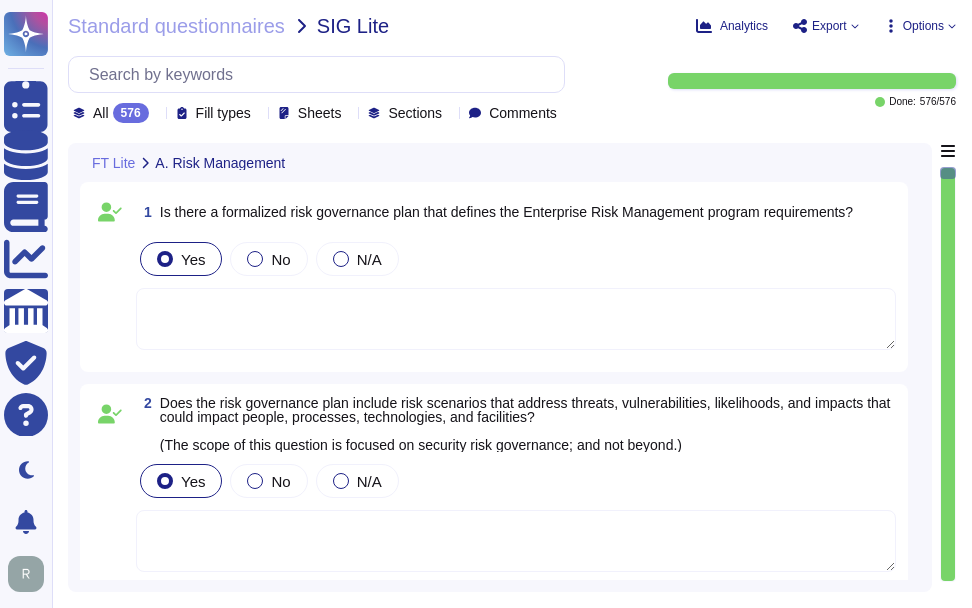type on "That is not the nature of our risk assessment." 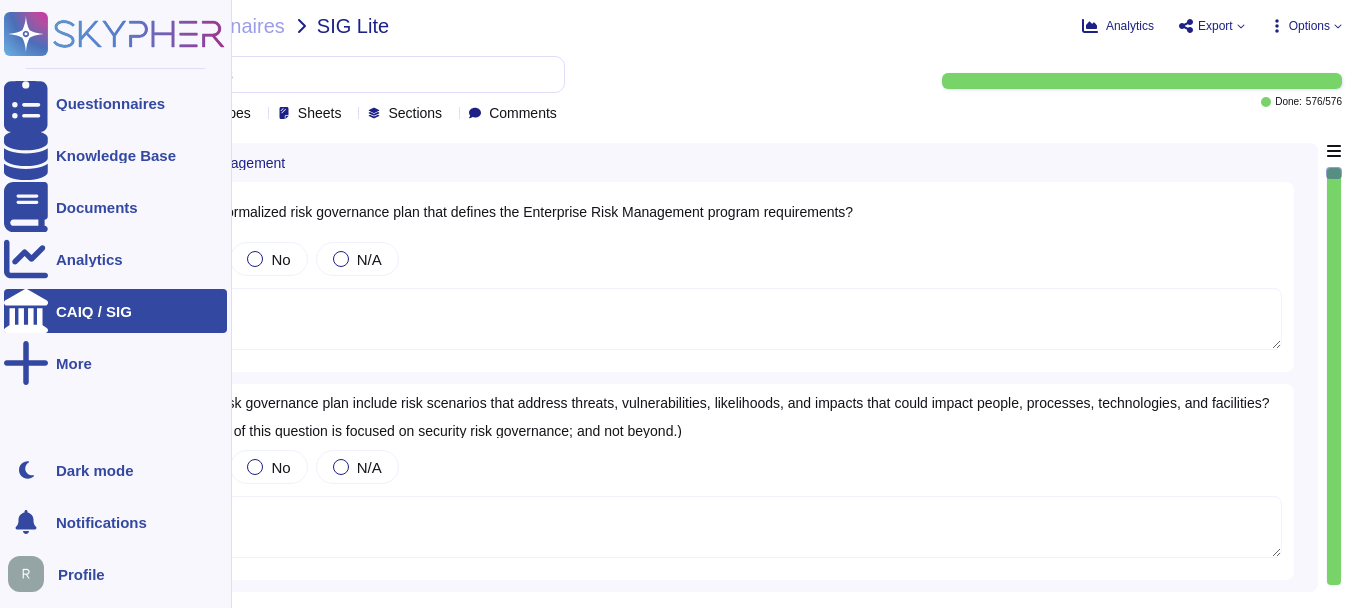 click on "CAIQ / SIG" at bounding box center [94, 311] 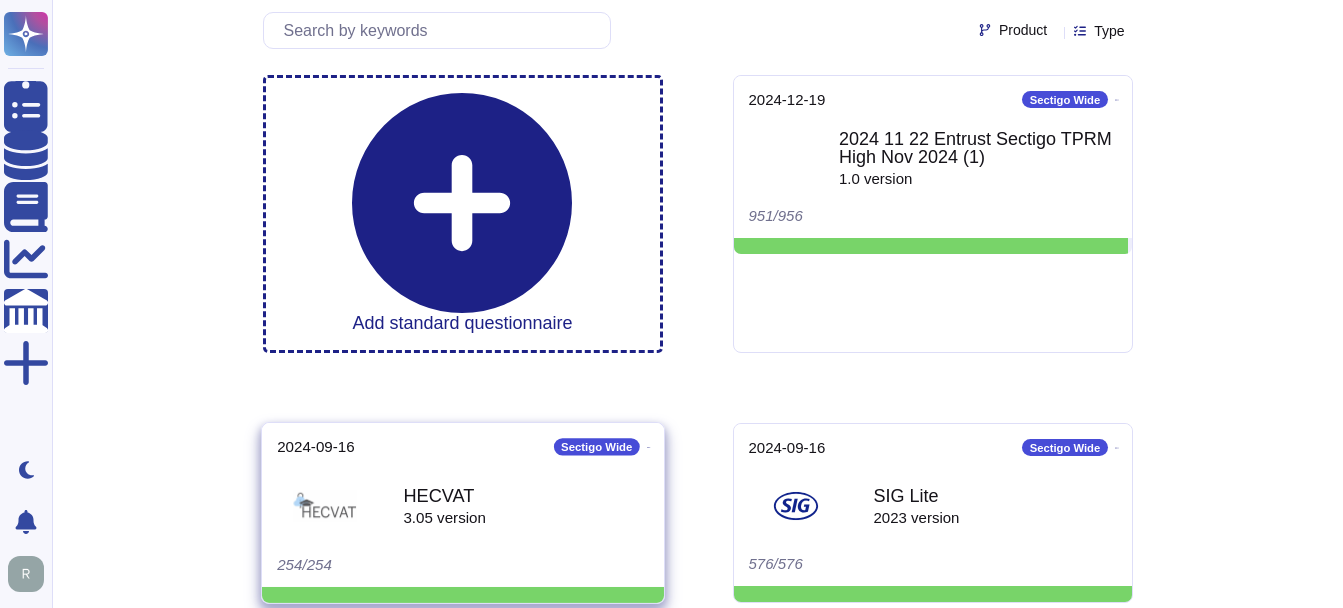 scroll, scrollTop: 0, scrollLeft: 0, axis: both 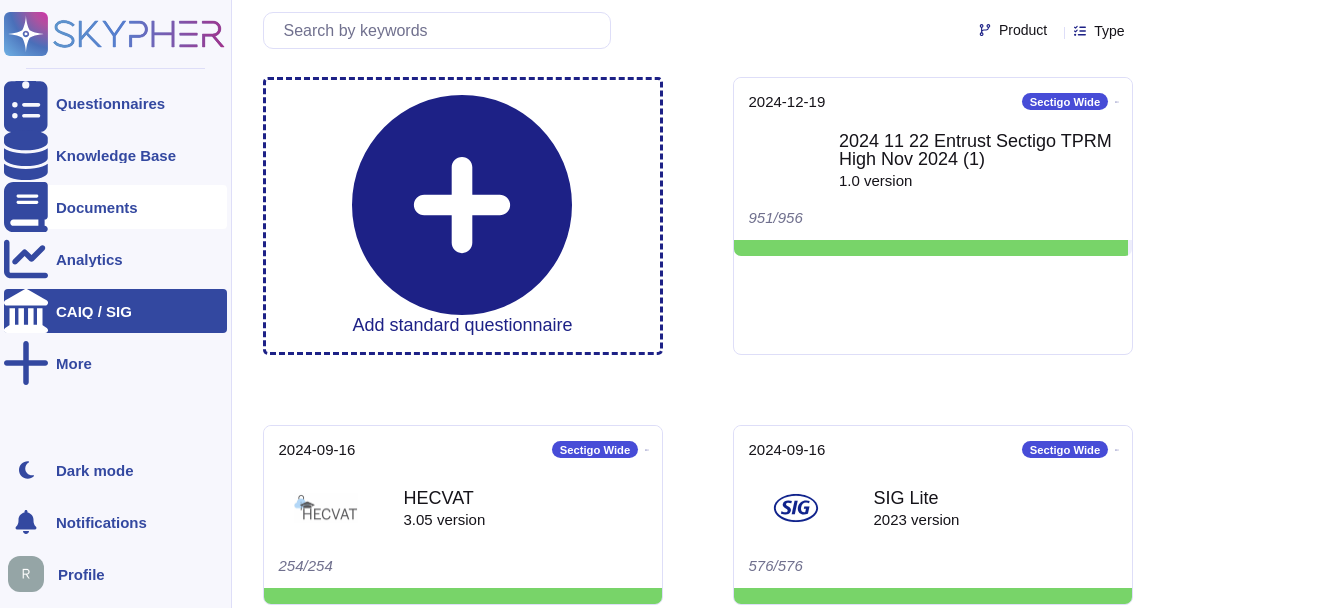 click on "Documents" at bounding box center [97, 207] 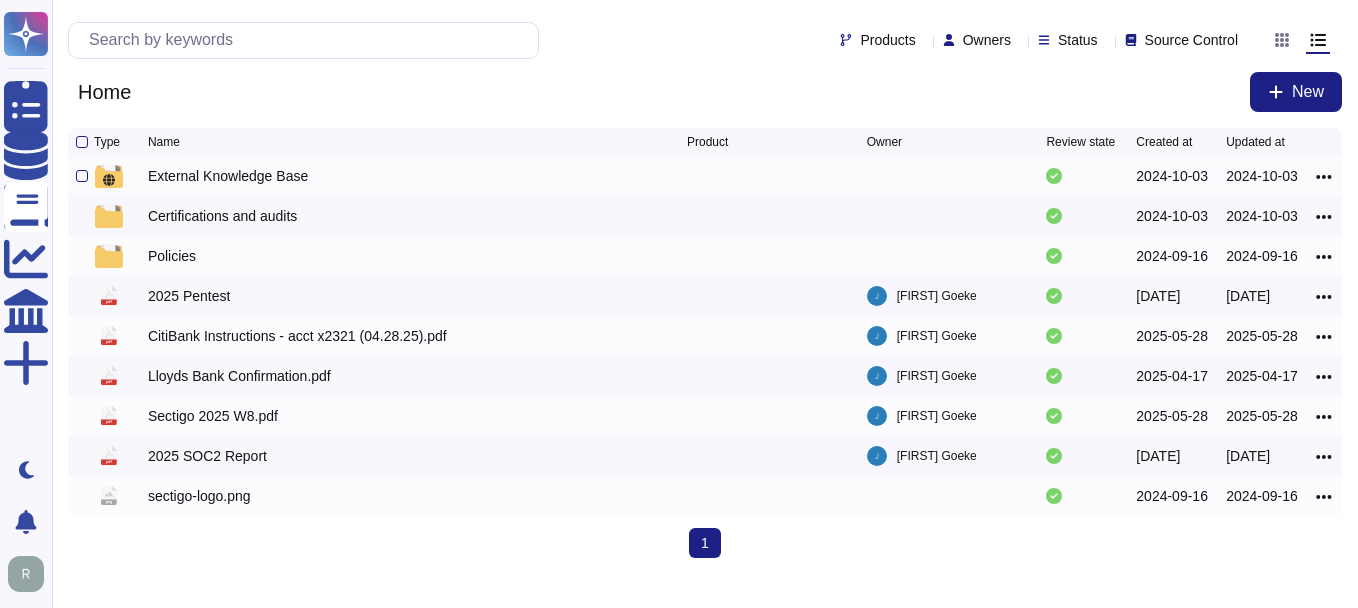 click on "External Knowledge Base" at bounding box center (228, 176) 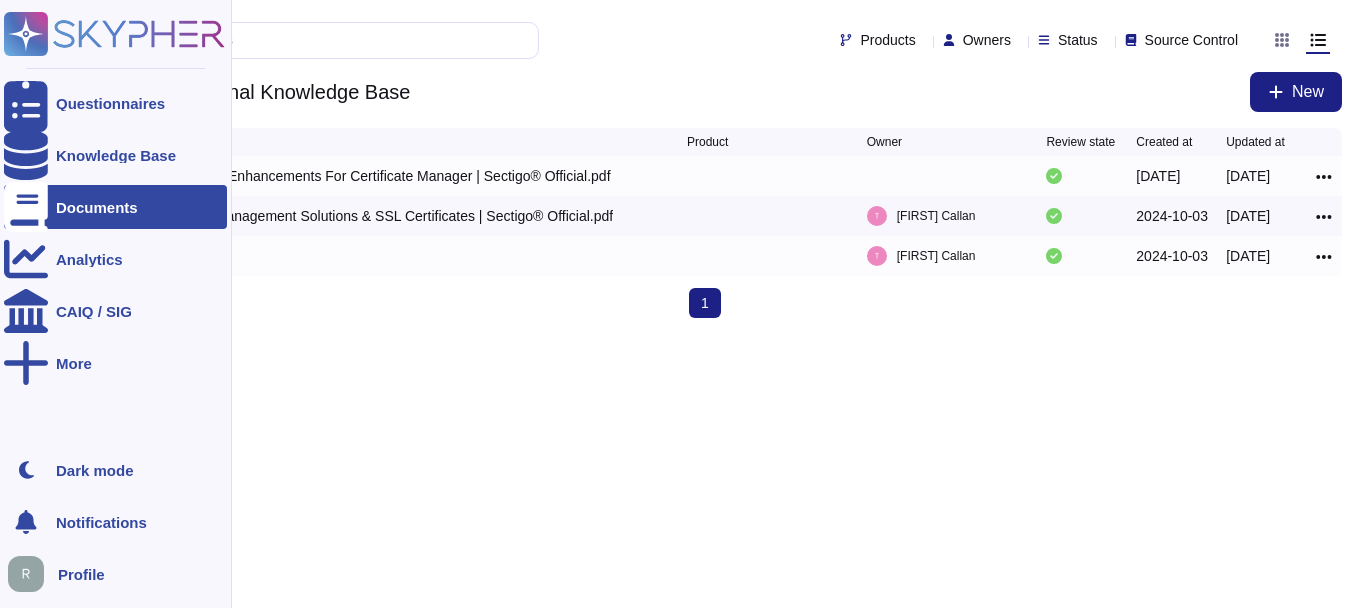 click at bounding box center [26, 207] 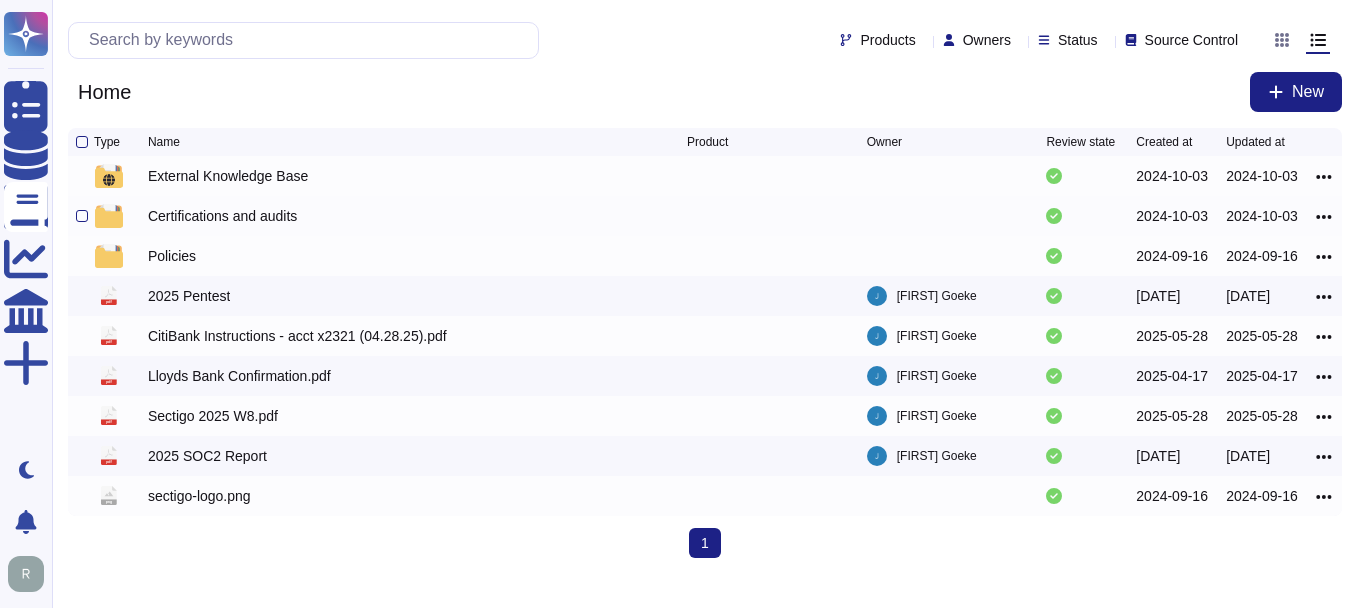 click on "Certifications and audits" at bounding box center (222, 216) 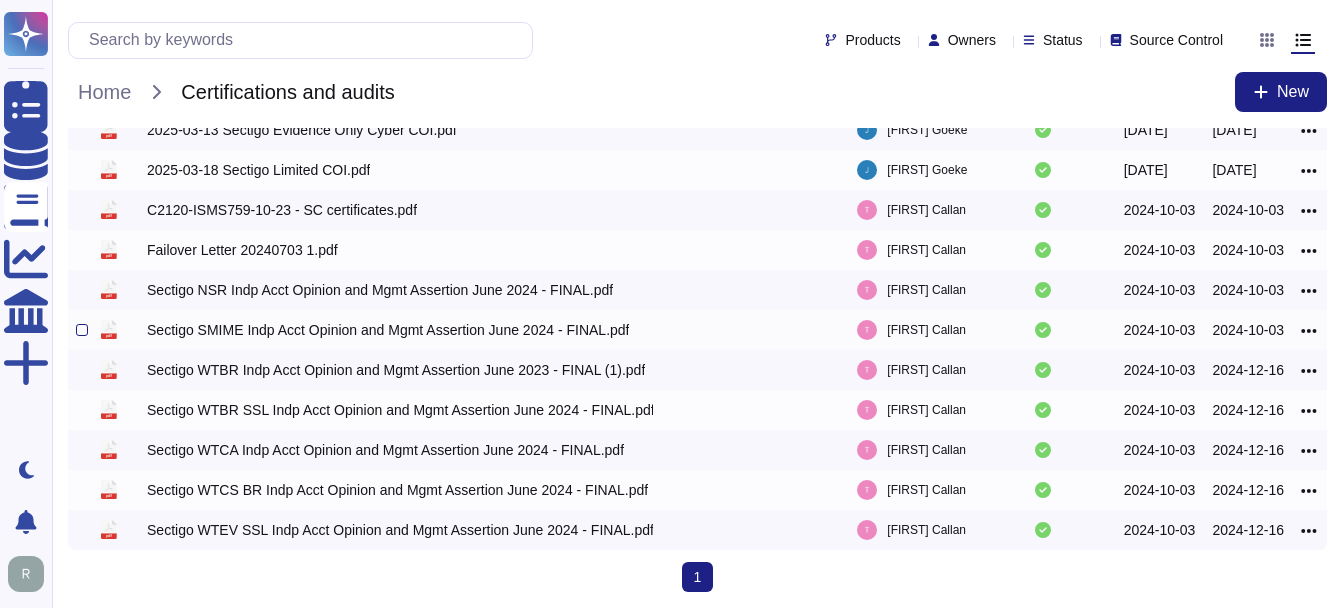 scroll, scrollTop: 0, scrollLeft: 0, axis: both 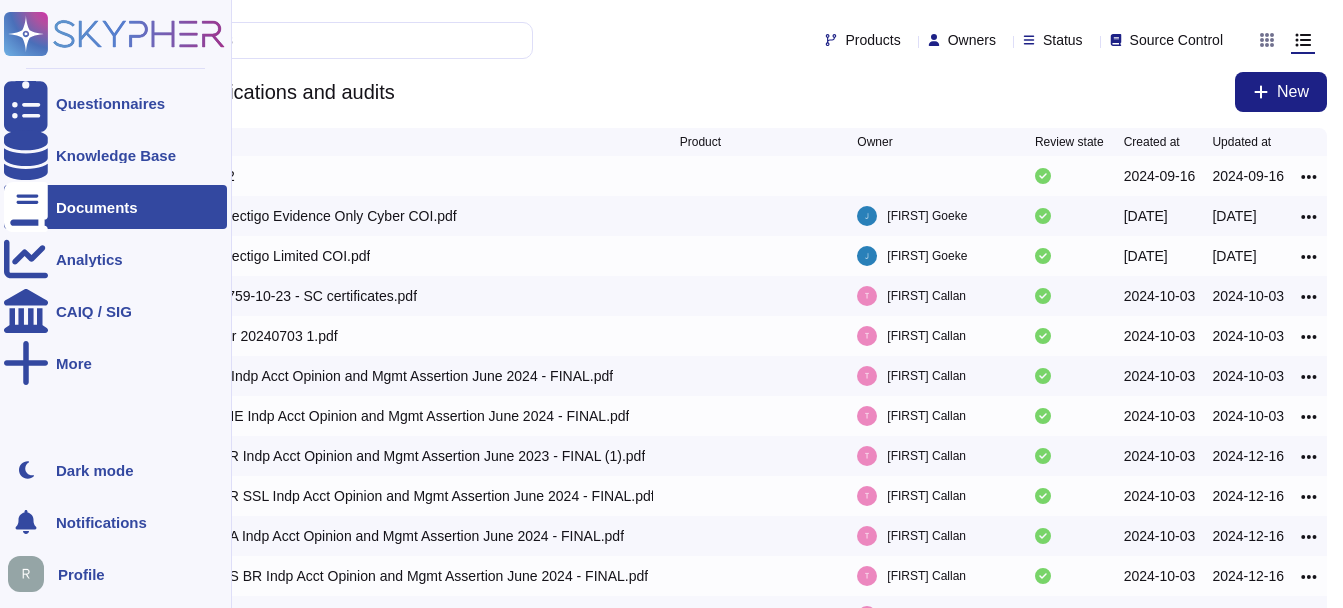 click at bounding box center (26, 207) 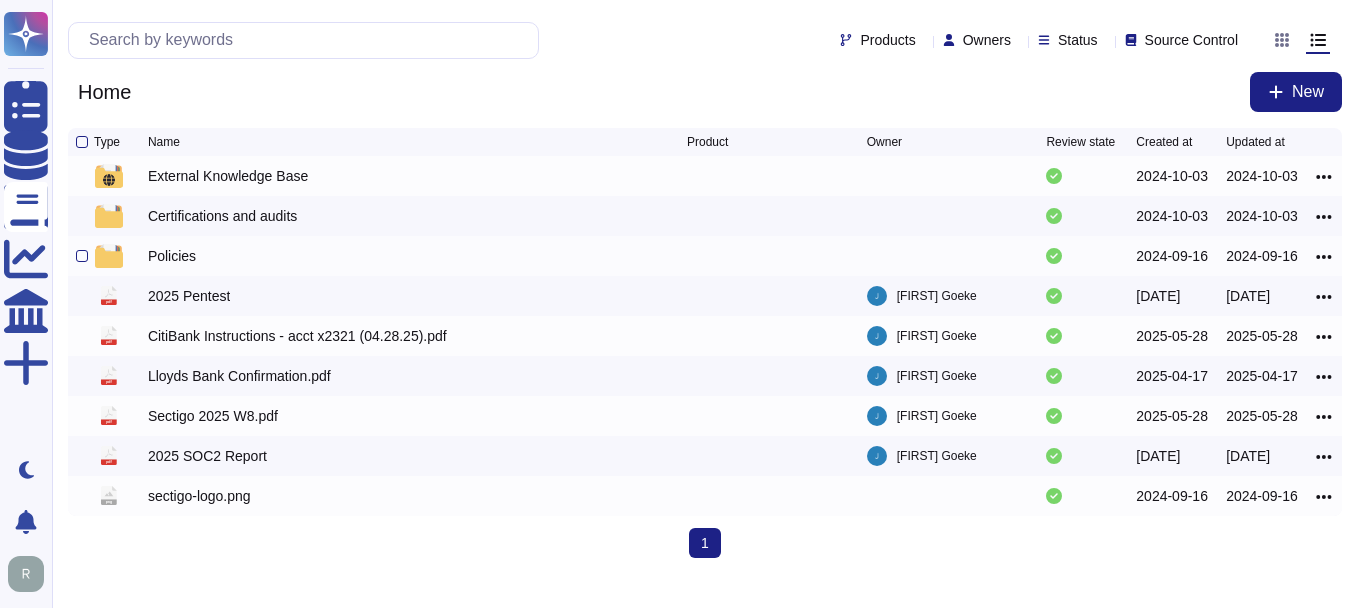 click on "Policies" at bounding box center (172, 256) 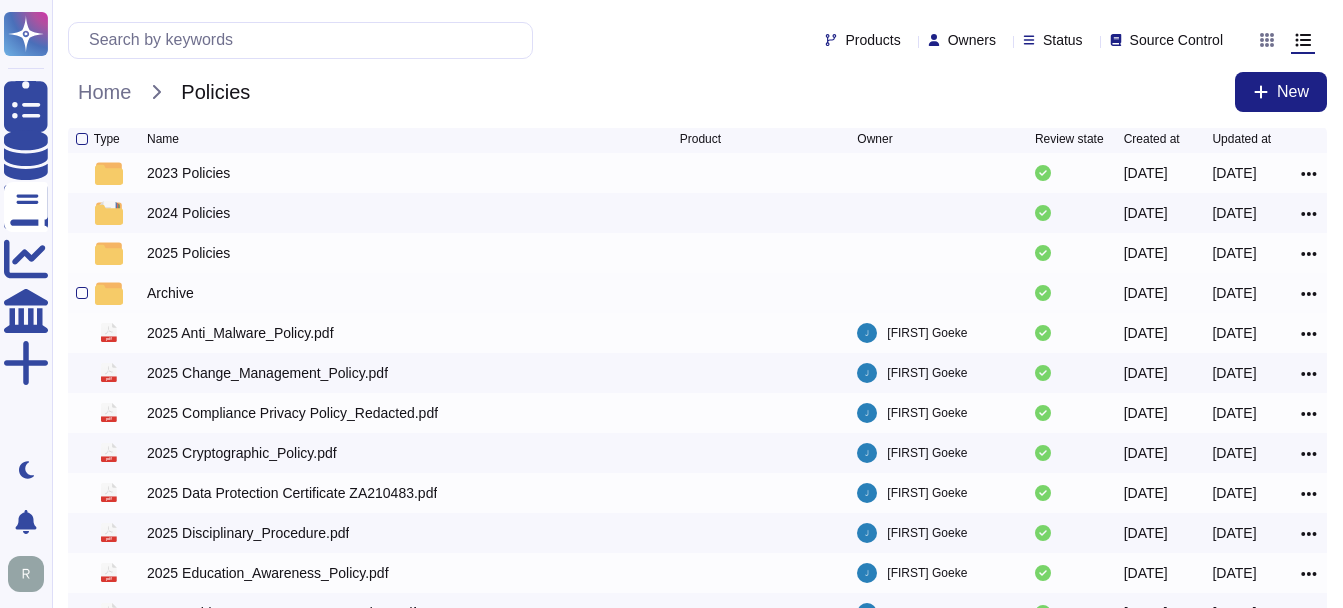 scroll, scrollTop: 0, scrollLeft: 0, axis: both 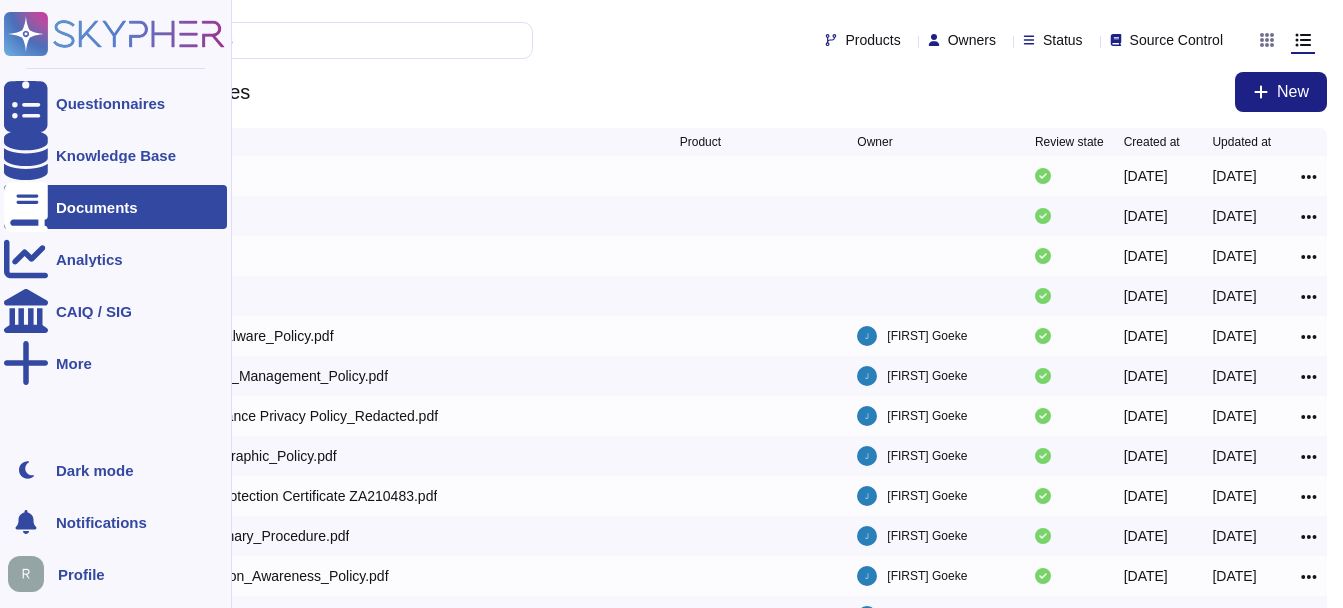 click on "Documents" at bounding box center (115, 207) 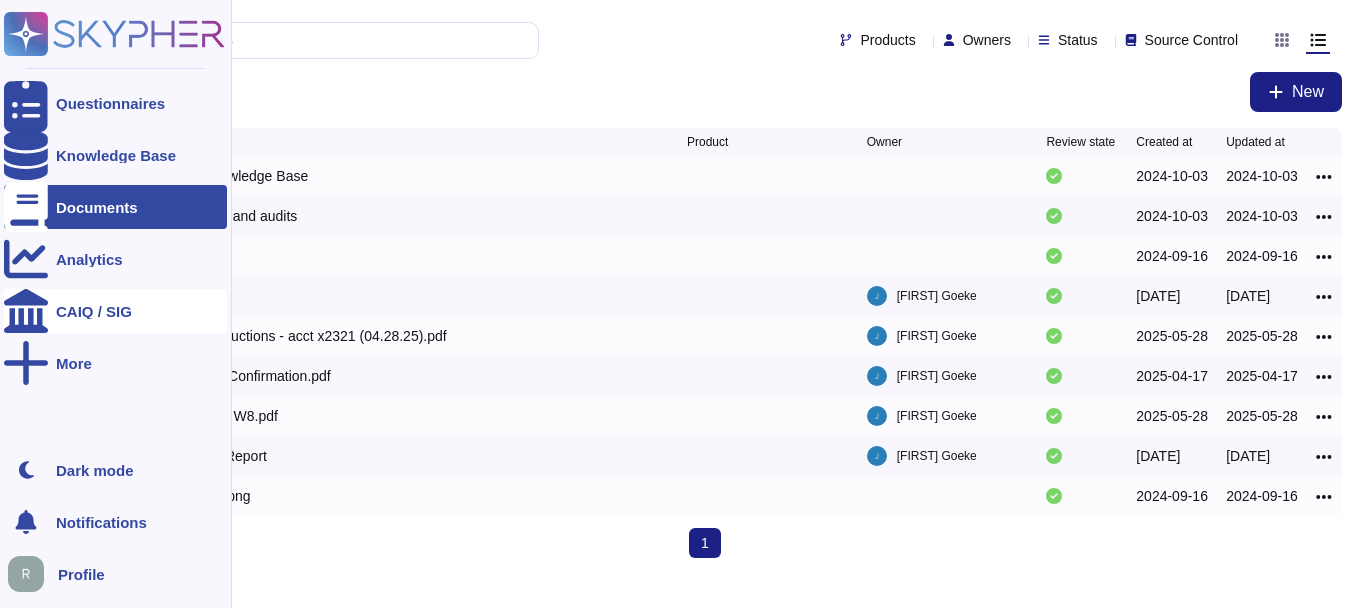 click on "CAIQ / SIG" at bounding box center [94, 311] 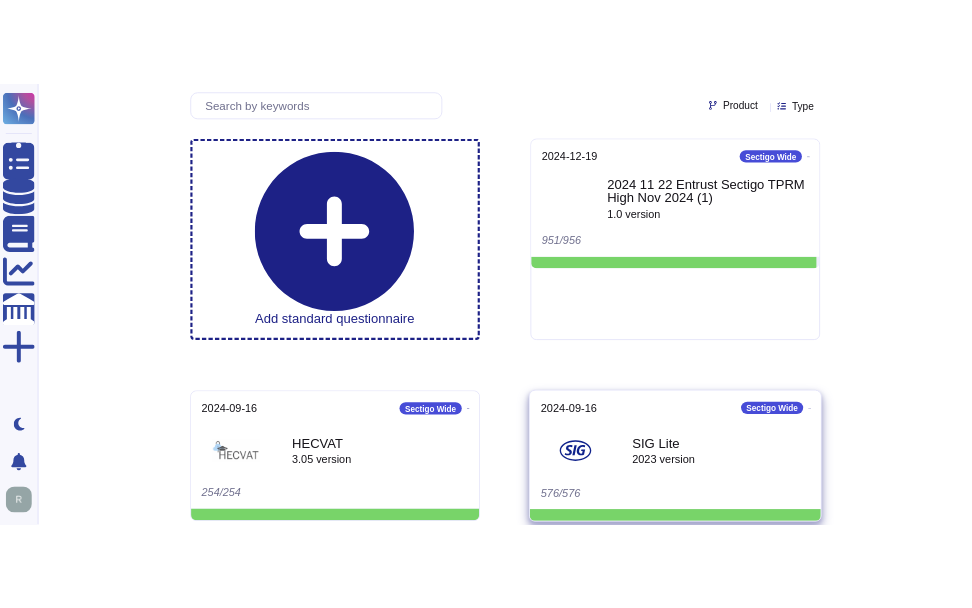 scroll, scrollTop: 0, scrollLeft: 0, axis: both 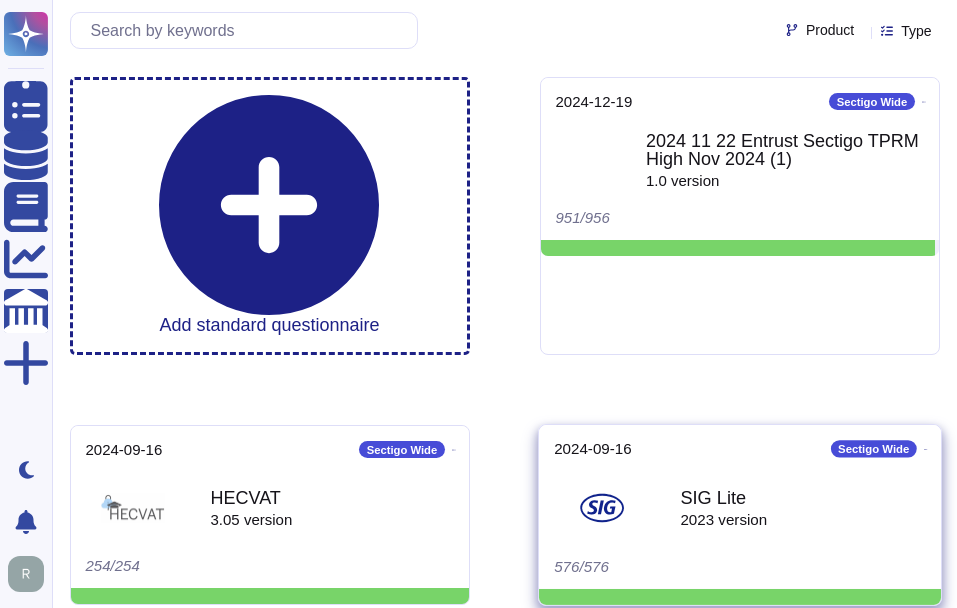 click on "SIG Lite" at bounding box center [723, 498] 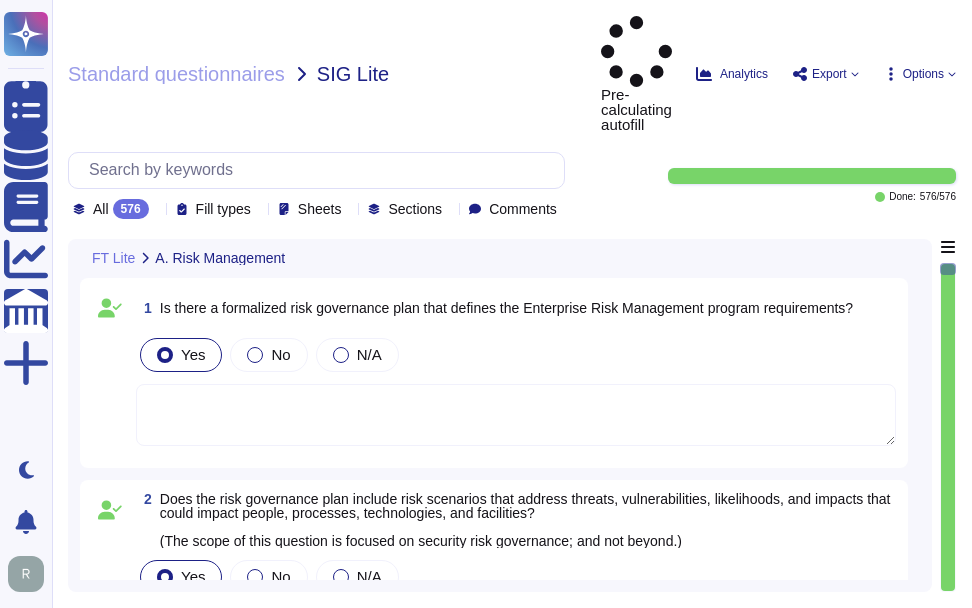 type on "That is not the nature of our risk assessment." 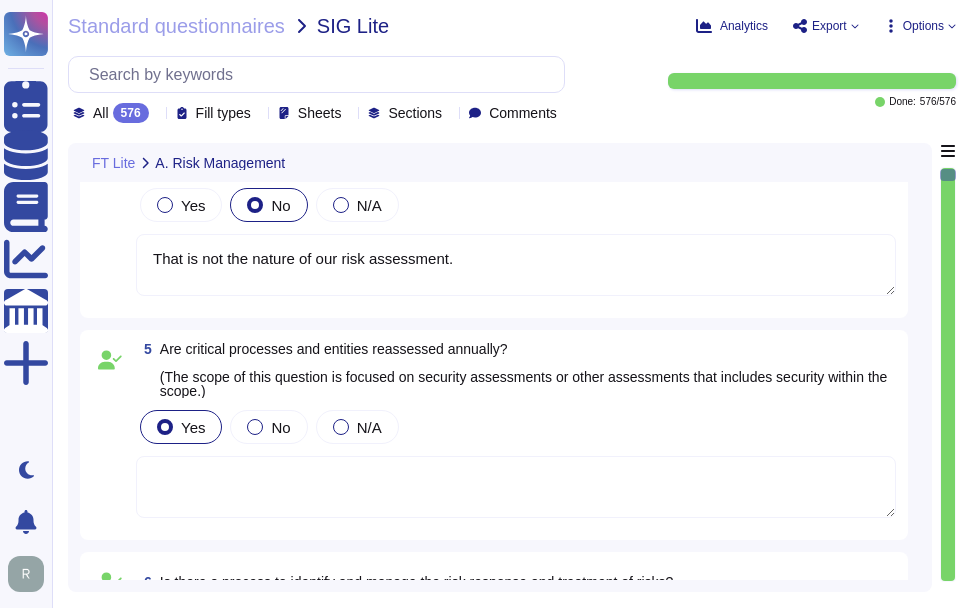 type on ""No" is the preferred answer to this question." 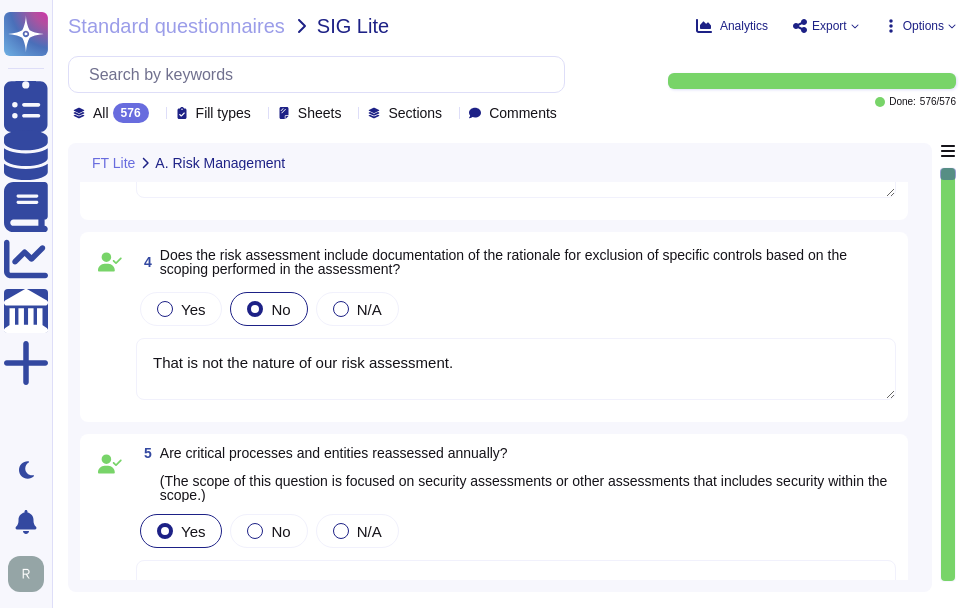 scroll, scrollTop: 500, scrollLeft: 0, axis: vertical 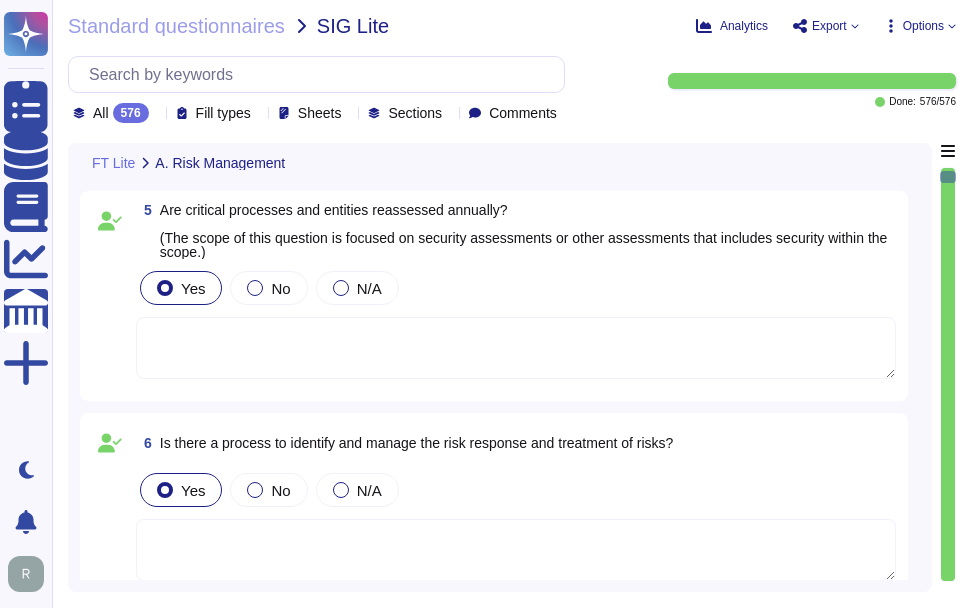 type on "No subcontractors." 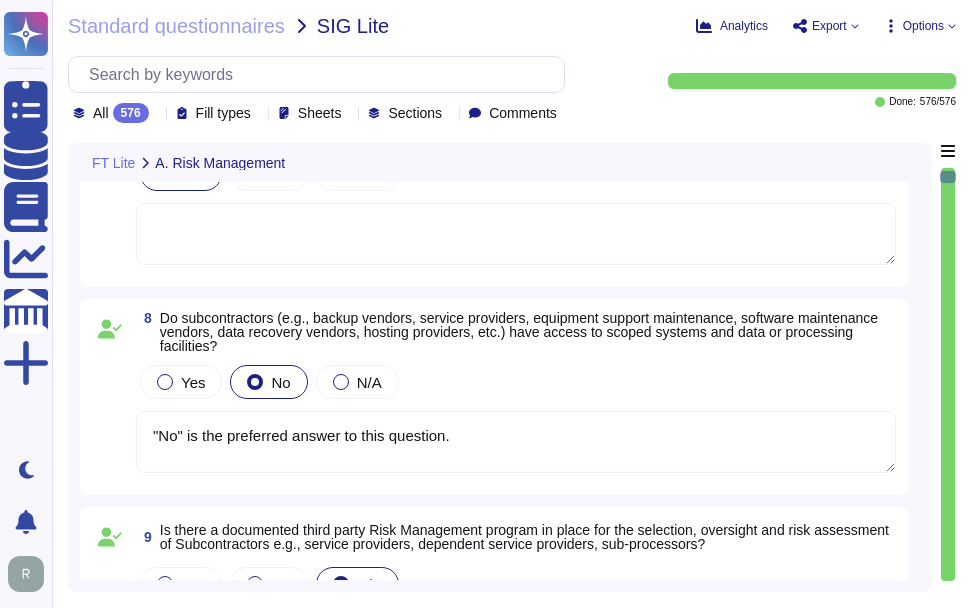 type on "No subcontractors." 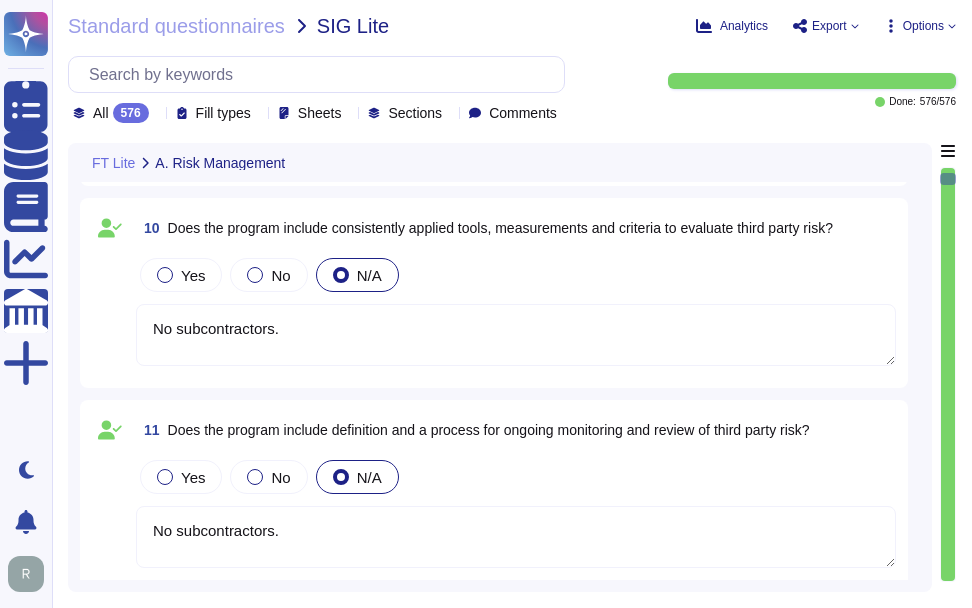 type on "No subcontractors." 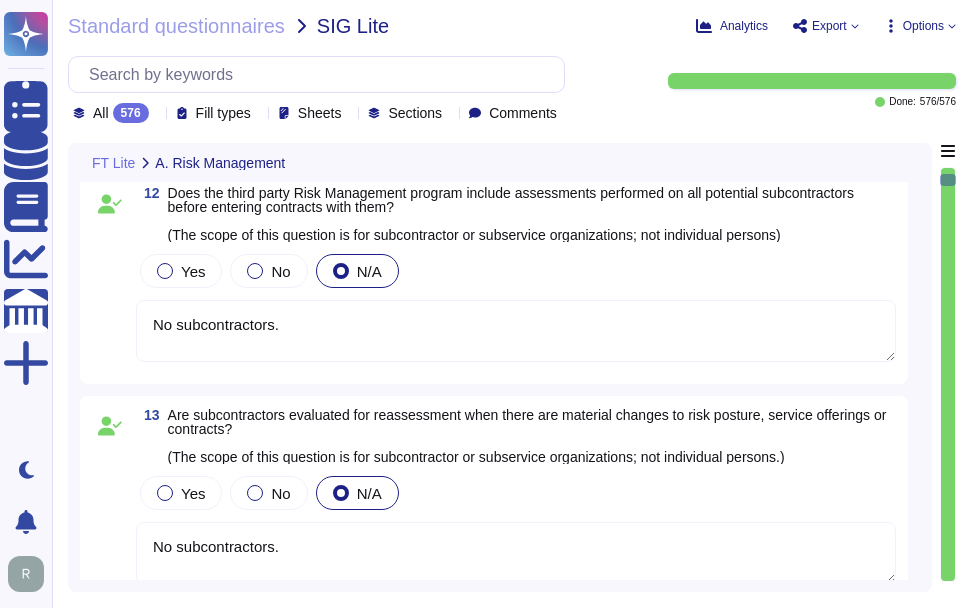 type on "No subcontractors." 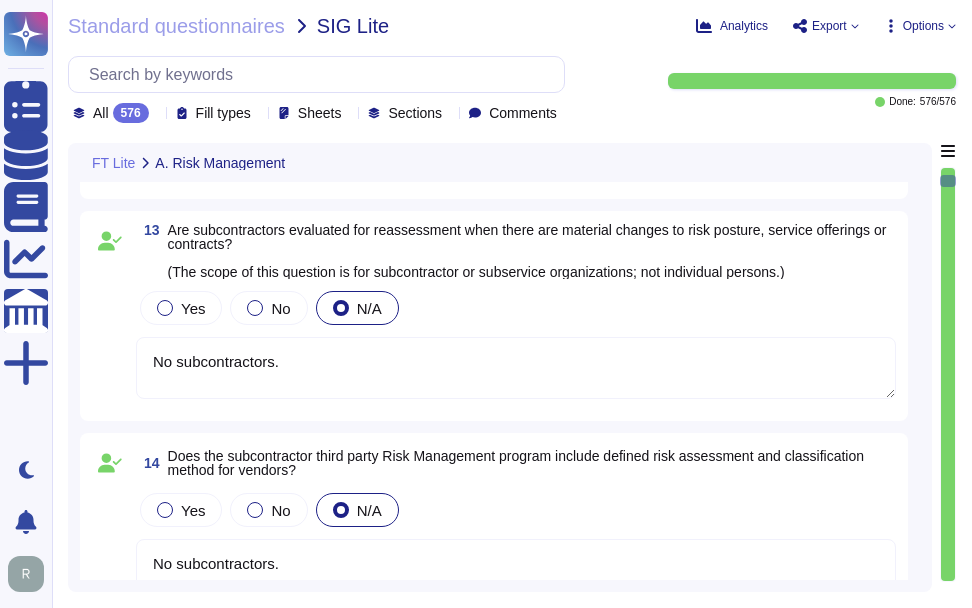 type on "No subcontractors." 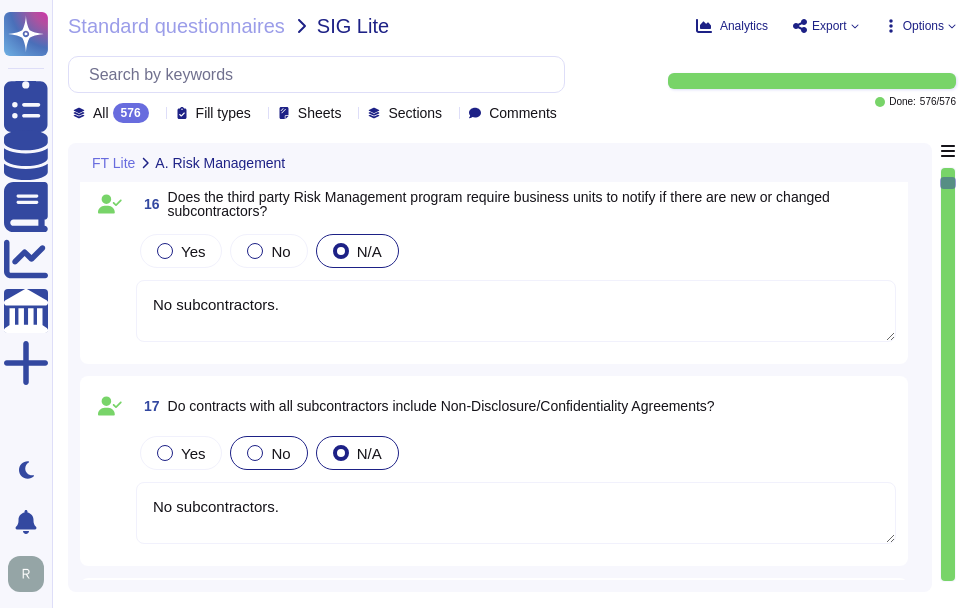 type on "No subcontractors." 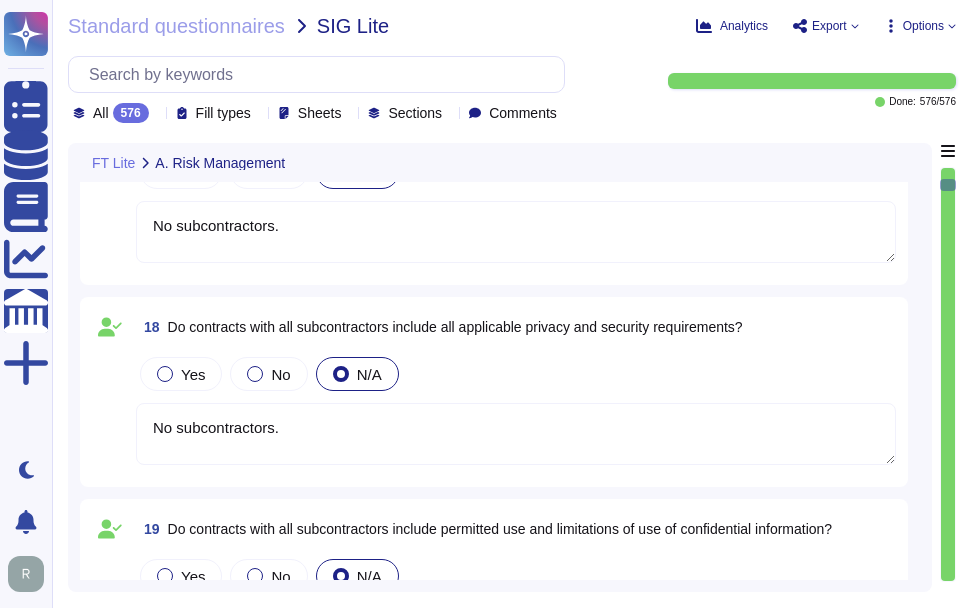type on "No subcontractors." 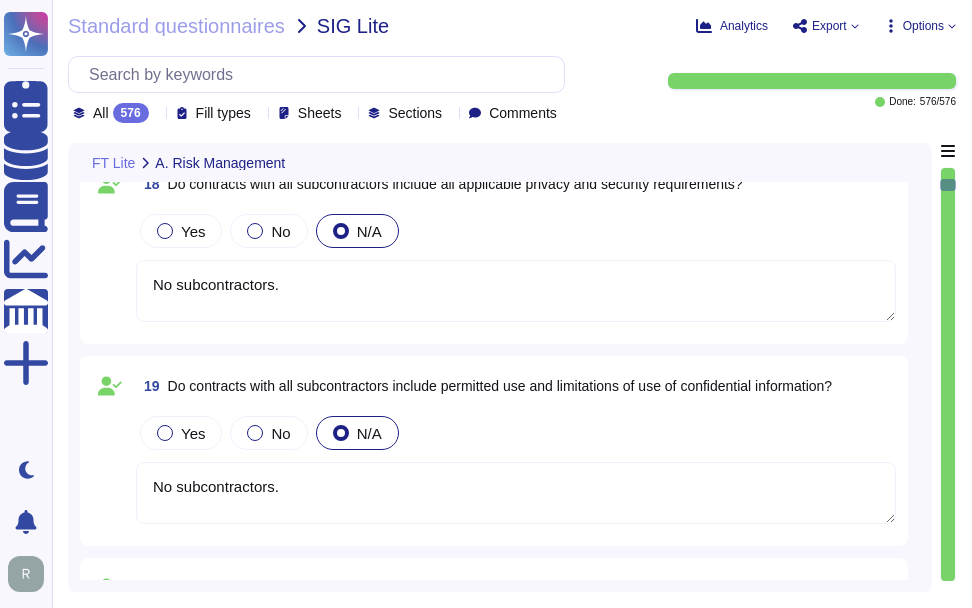 type on "No subcontractors." 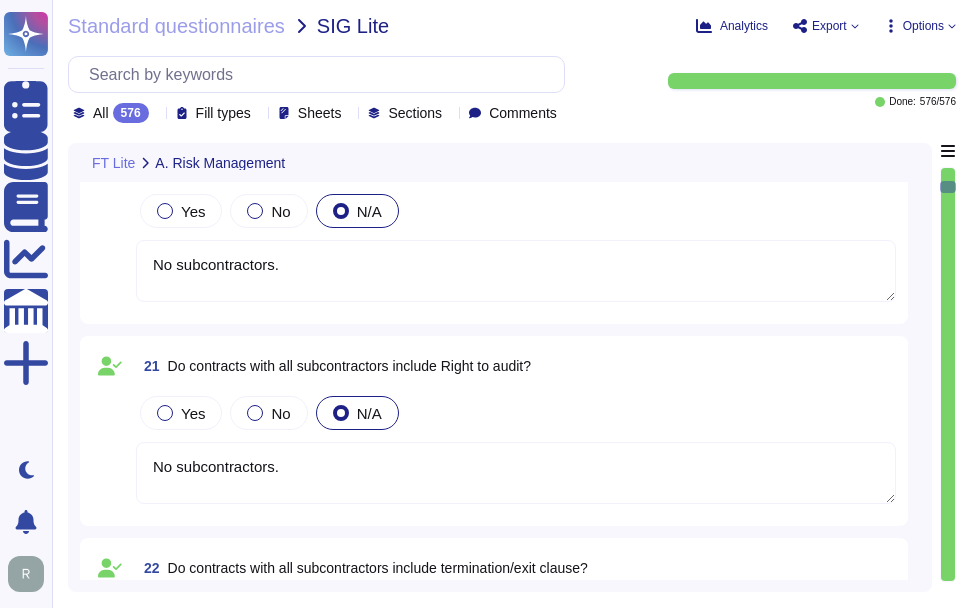 type on "No subcontractors." 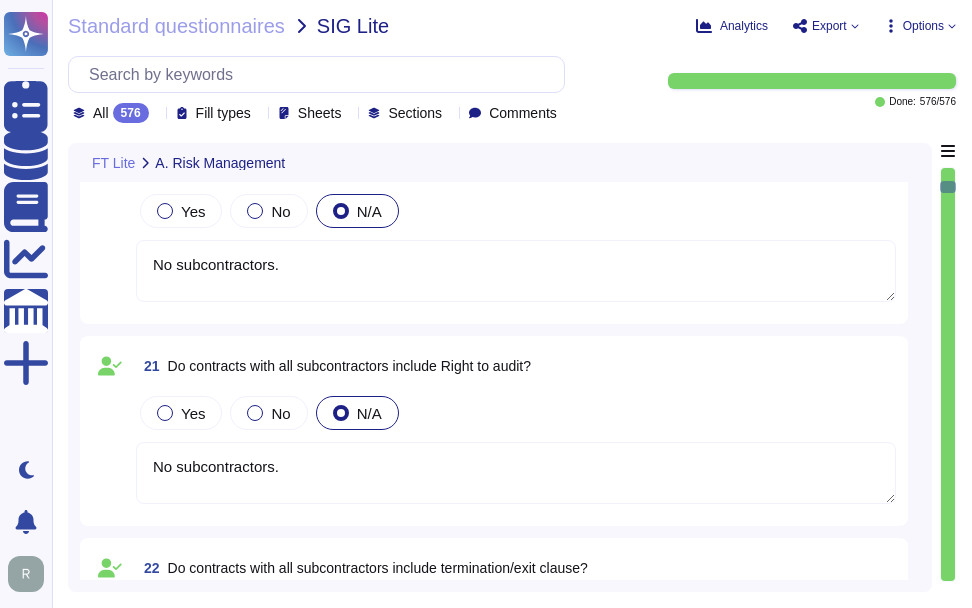 type on "No subcontractors." 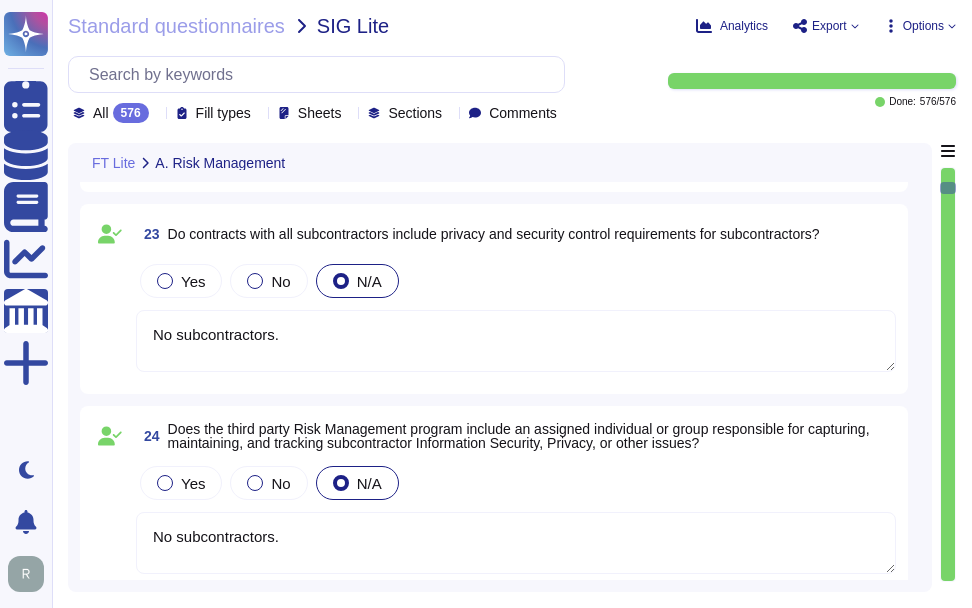 type on "No subcontractors." 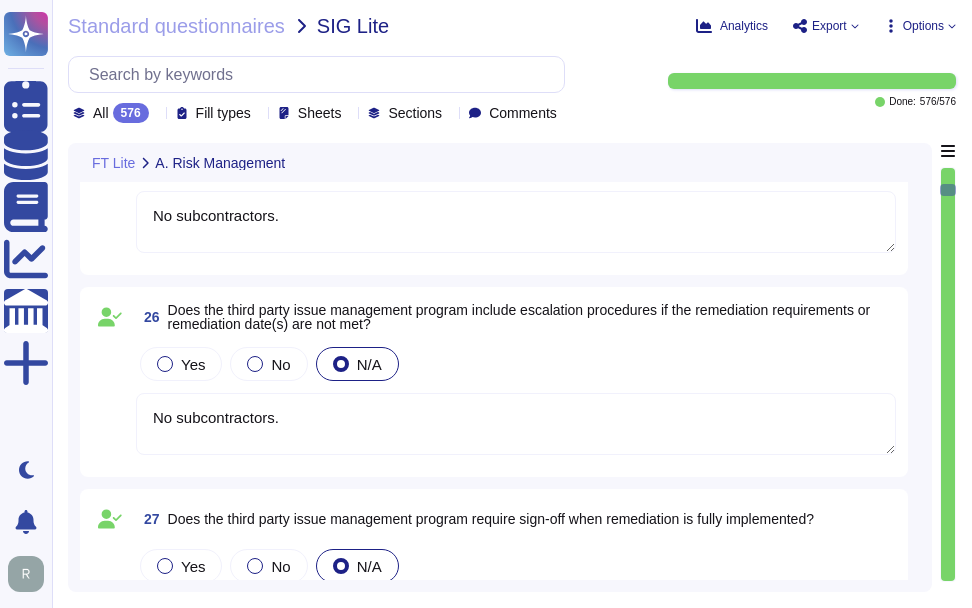 type on "No subcontractors." 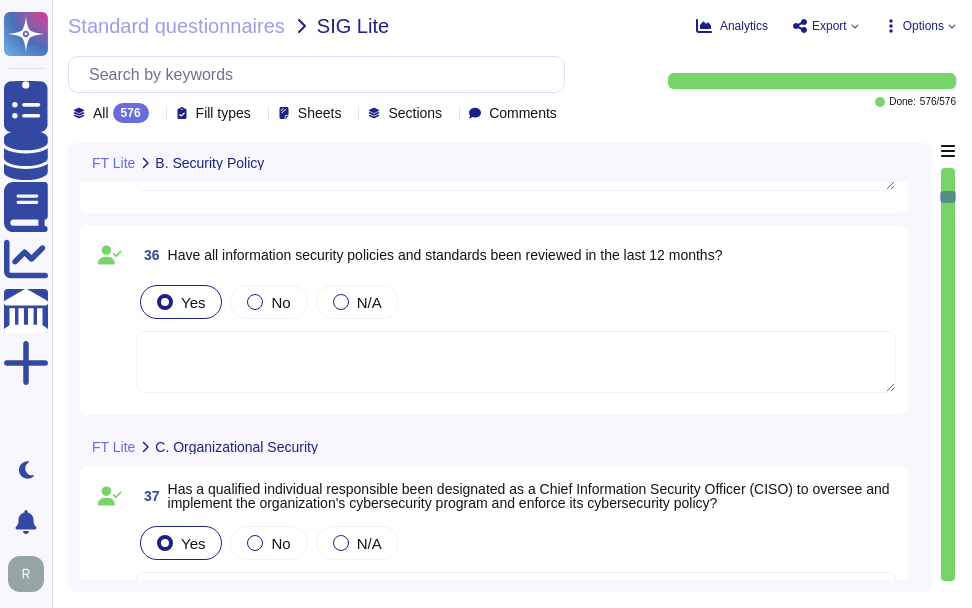 type on "Internal staff" 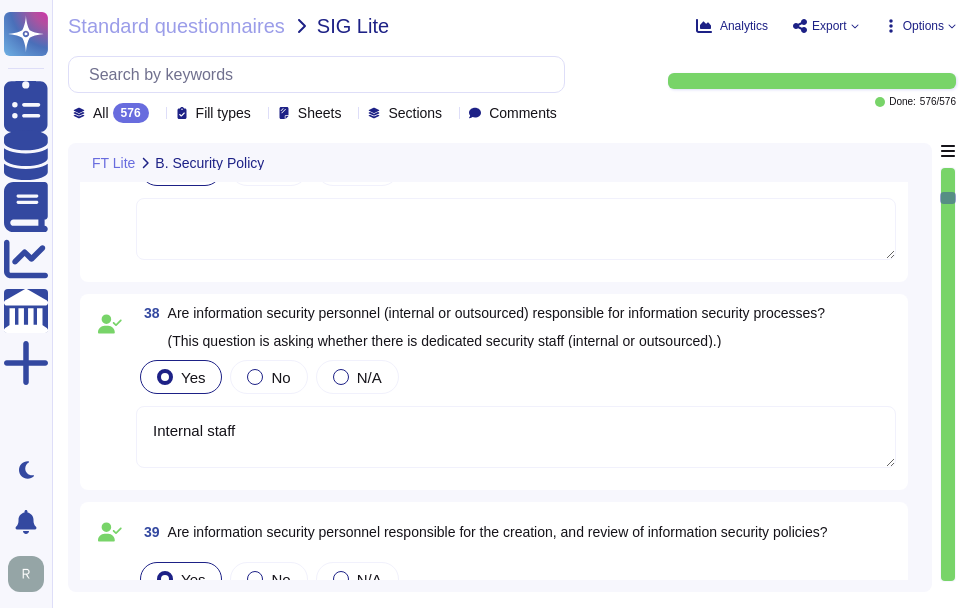 scroll, scrollTop: 6900, scrollLeft: 0, axis: vertical 